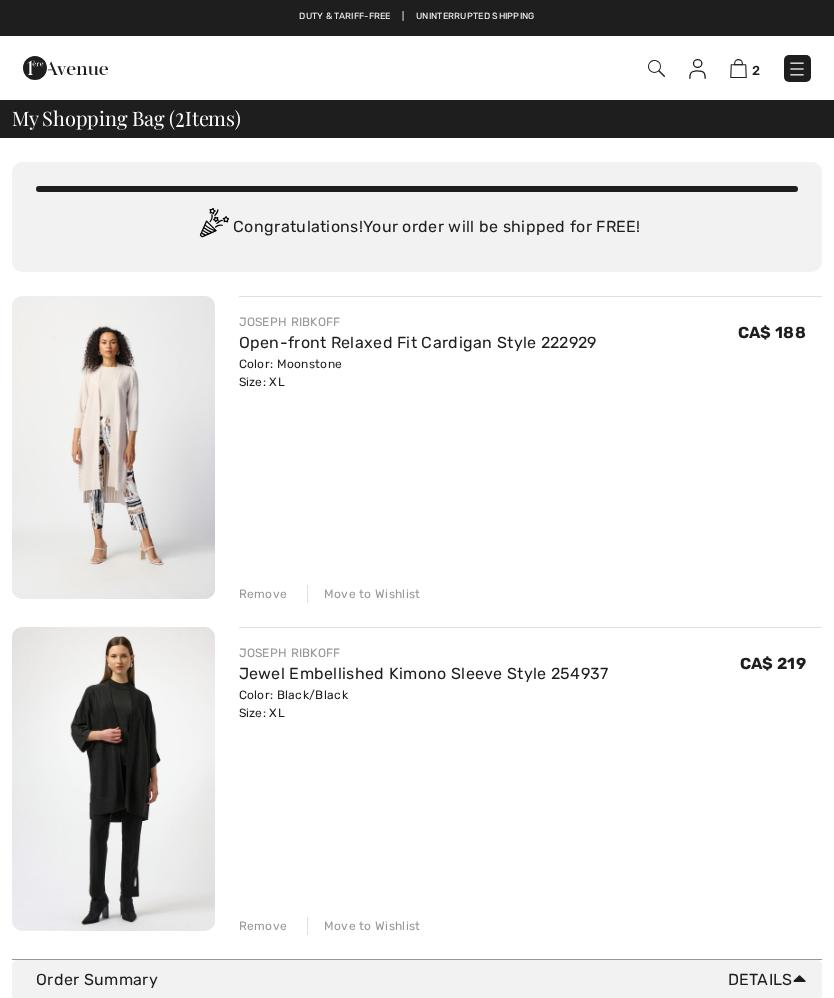 scroll, scrollTop: 0, scrollLeft: 0, axis: both 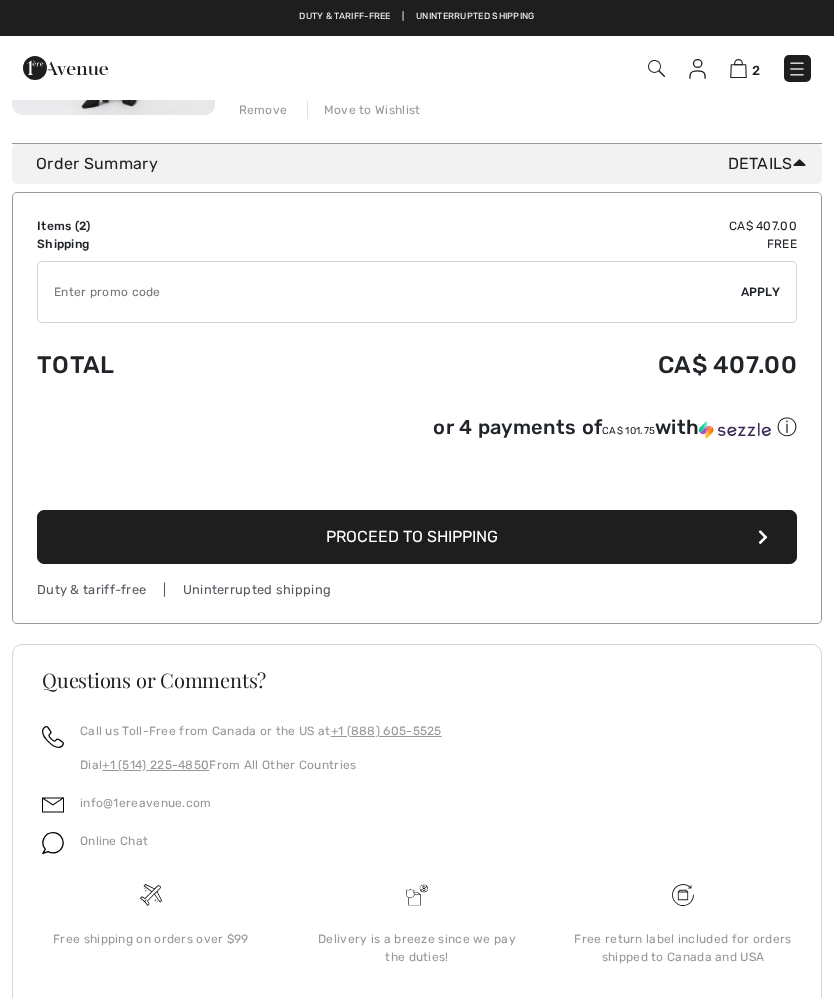 click at bounding box center (697, 68) 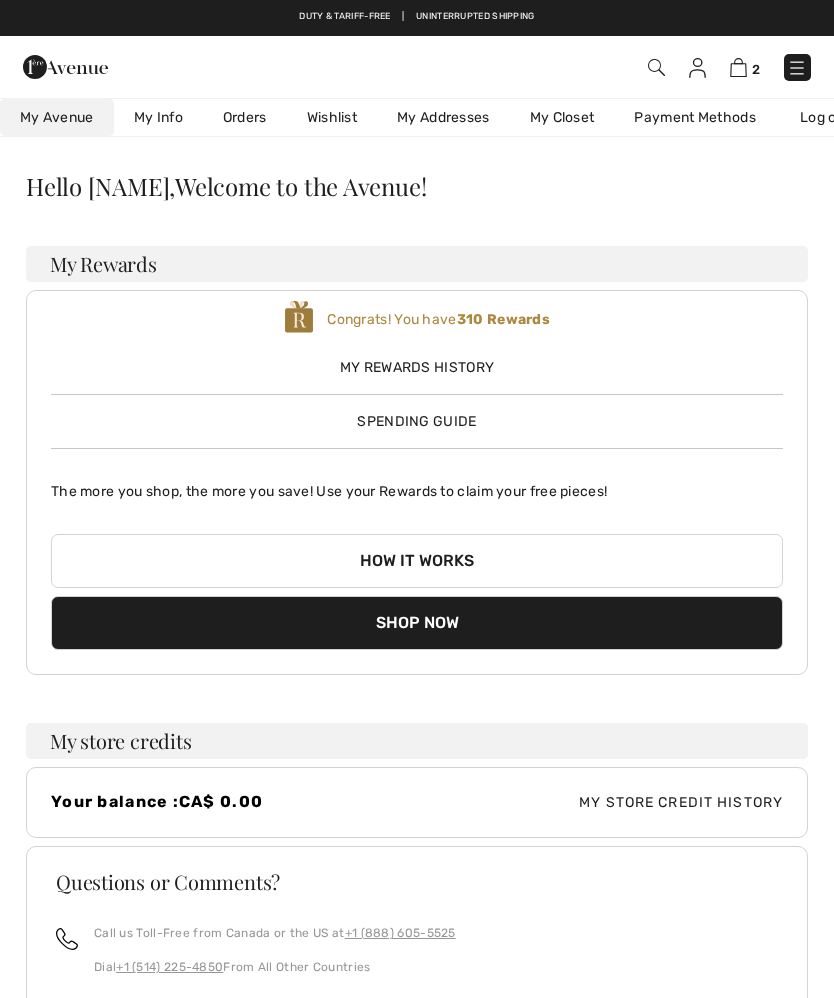 scroll, scrollTop: 0, scrollLeft: 0, axis: both 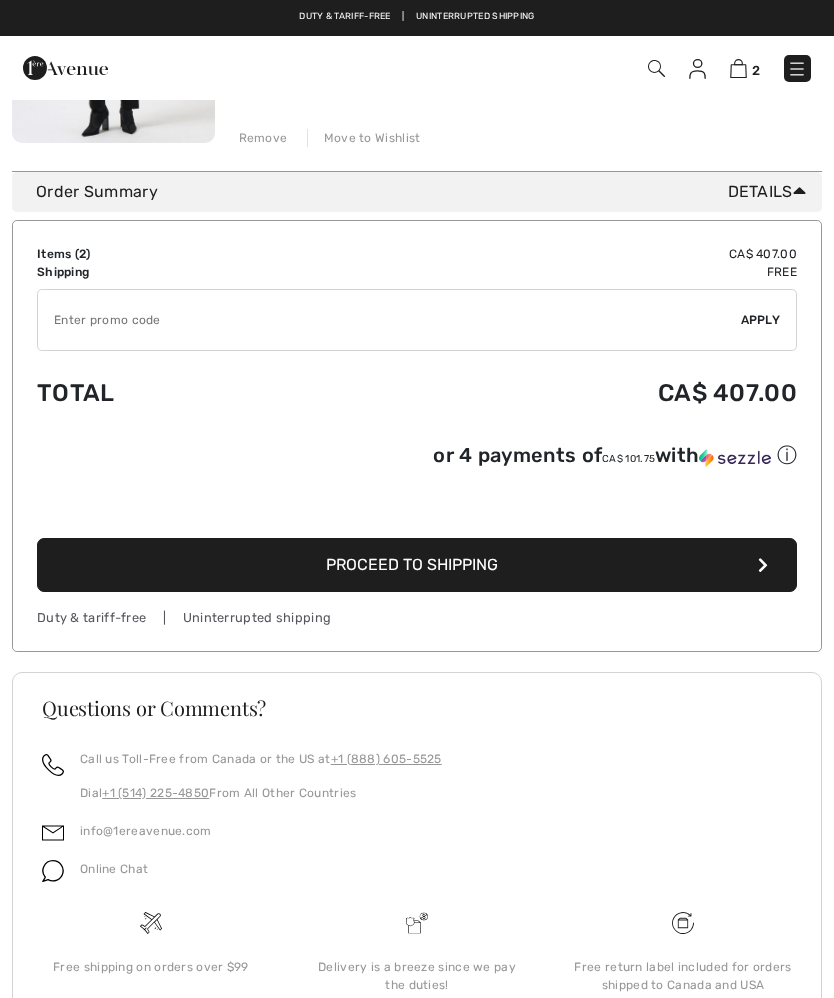 click on "Proceed to Shipping" at bounding box center [417, 565] 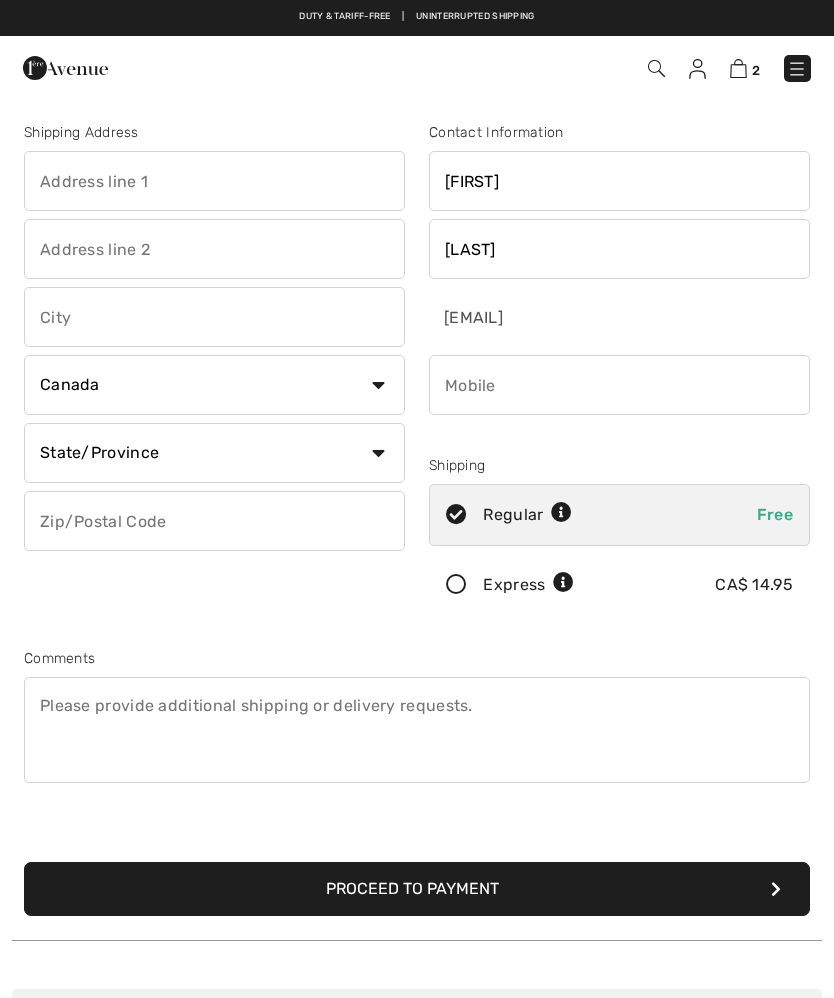 scroll, scrollTop: 0, scrollLeft: 0, axis: both 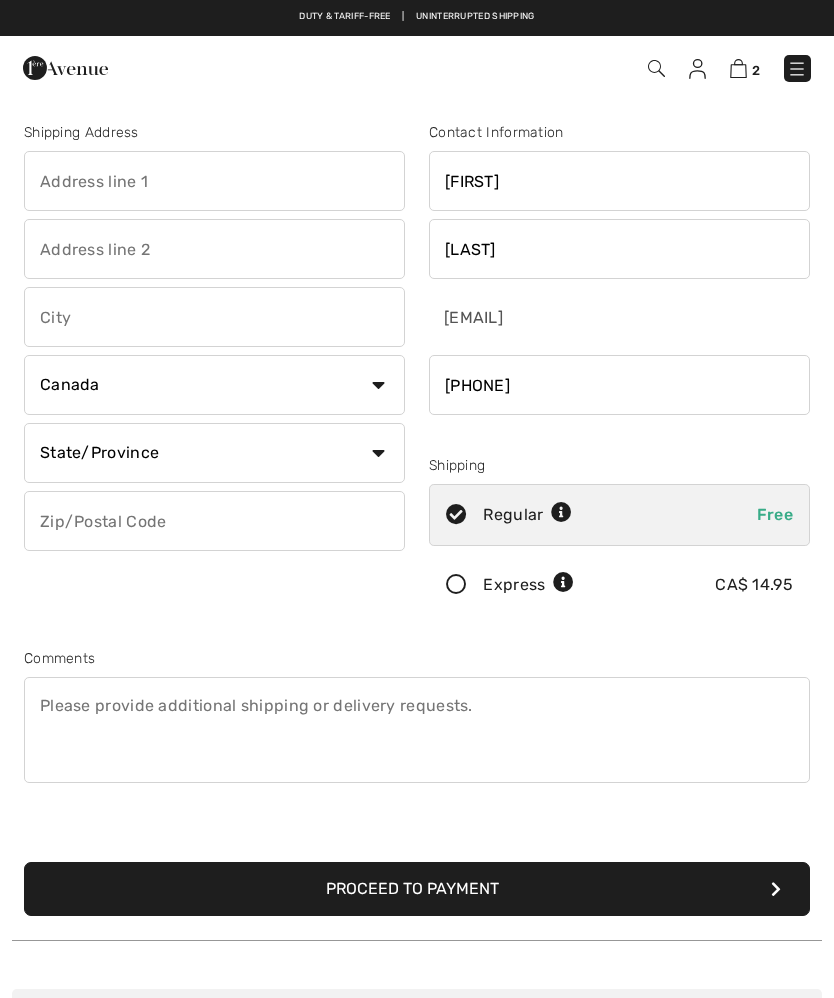 type on "[PHONE]" 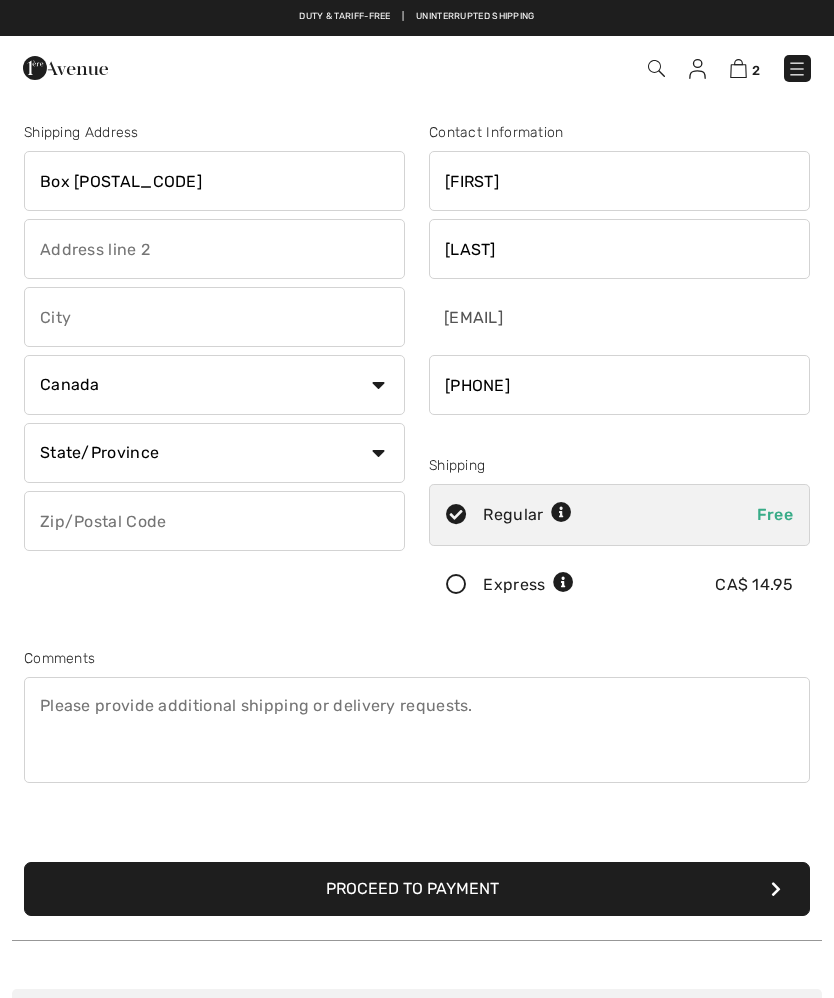 type on "Box [NUMBER]" 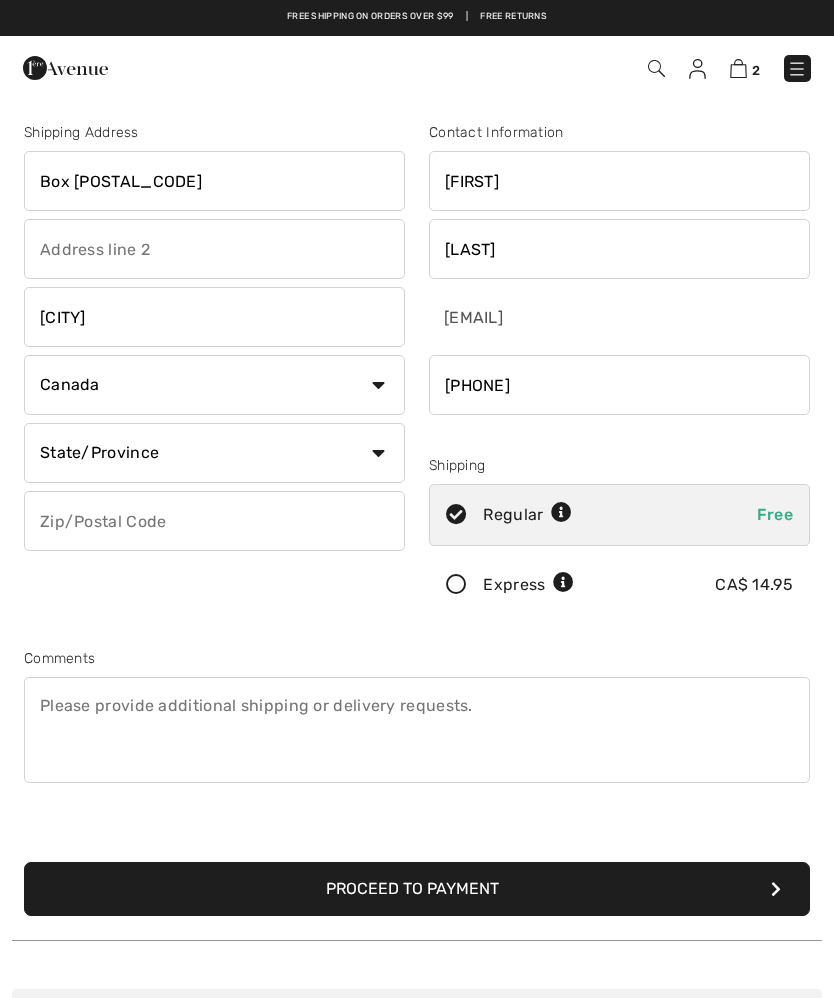click on "State/Province
Alberta
British Columbia
Manitoba
New Brunswick
Newfoundland and Labrador
Northwest Territories
Nova Scotia
Nunavut
Ontario
Prince Edward Island
Quebec
Saskatchewan
Yukon" at bounding box center [214, 453] 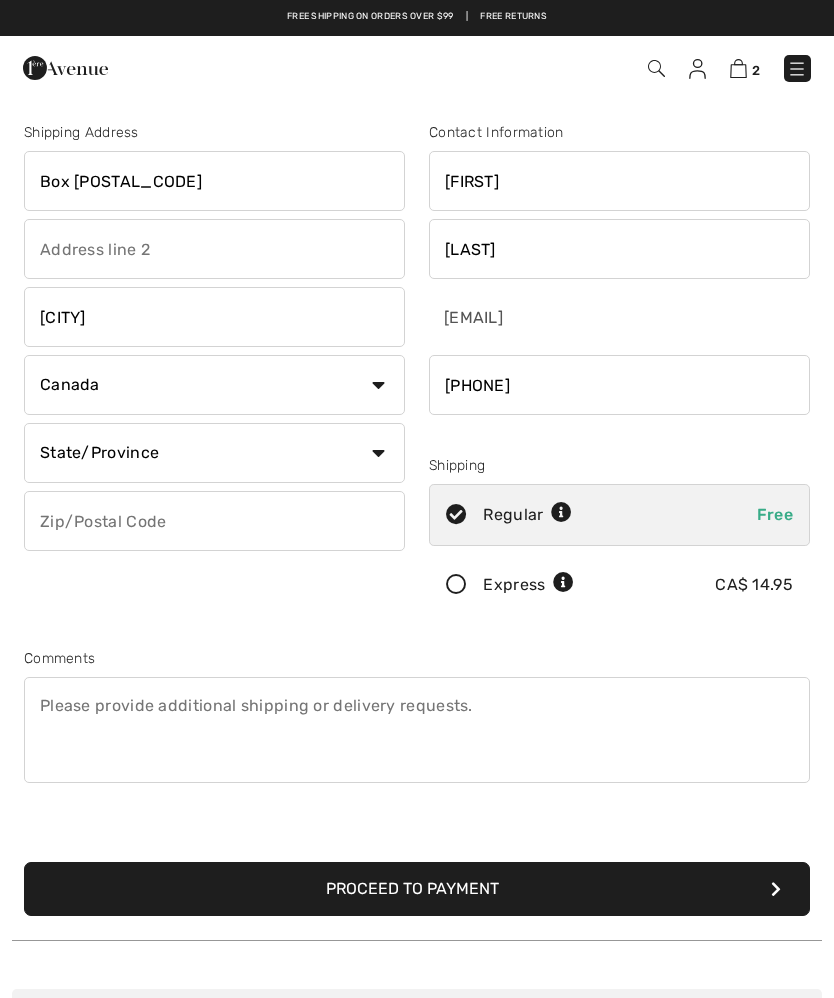 type on "[CITY]" 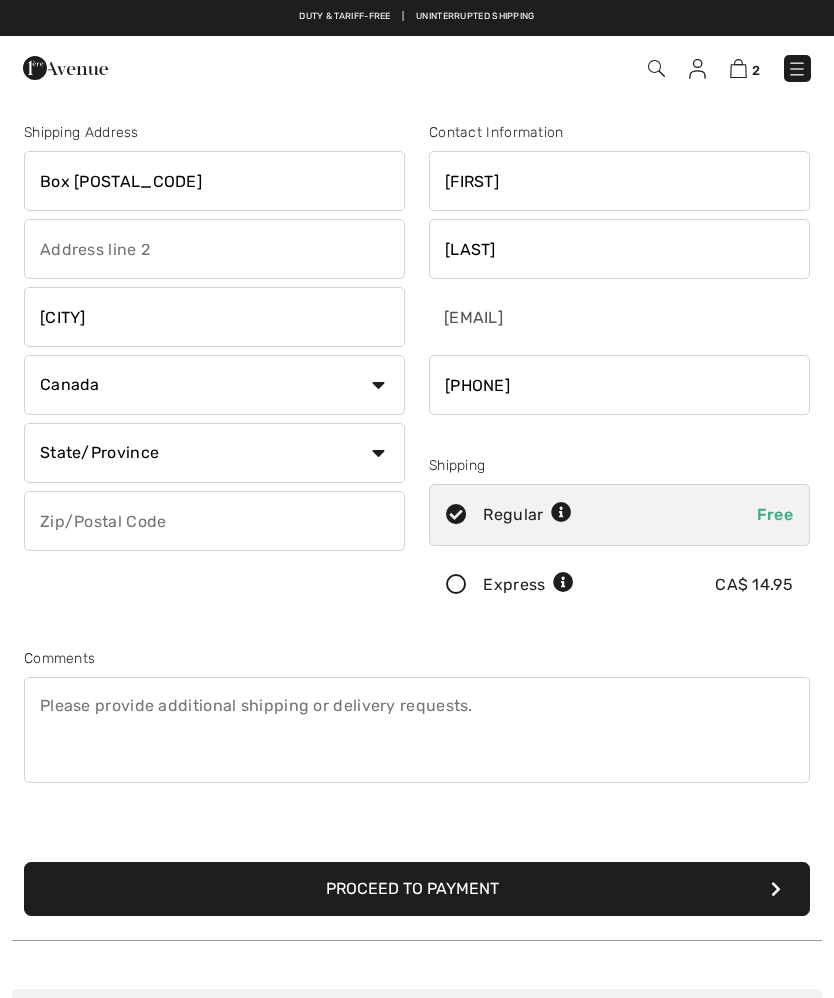 select on "SK" 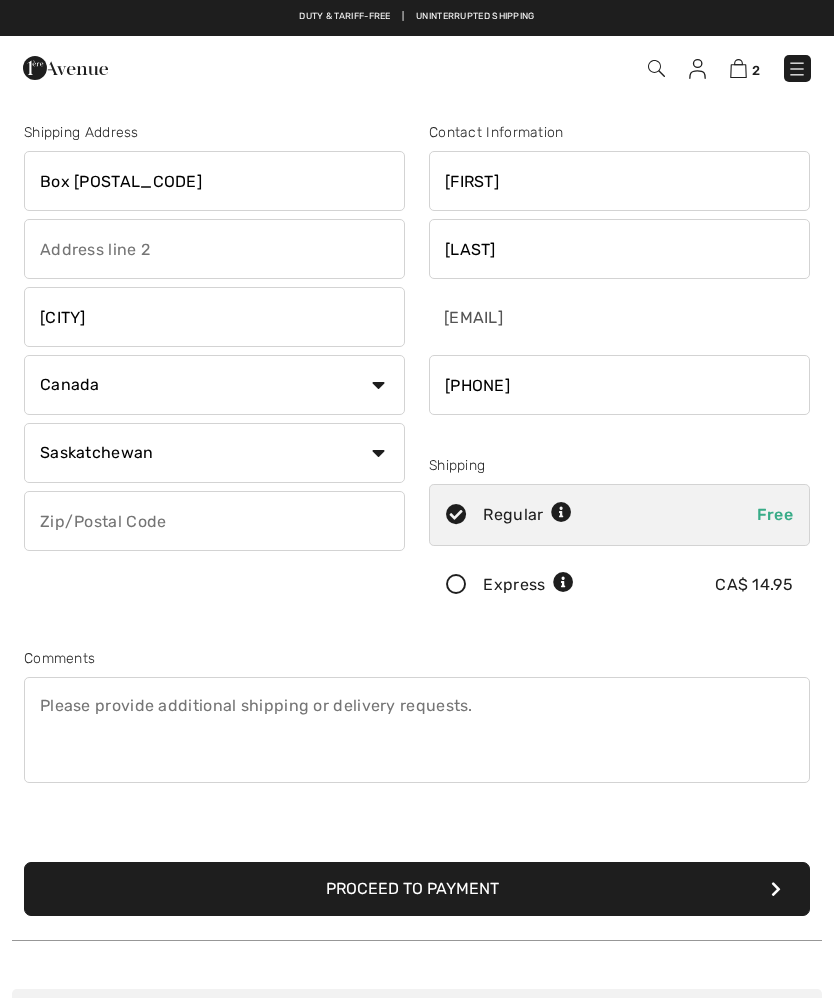click at bounding box center (214, 521) 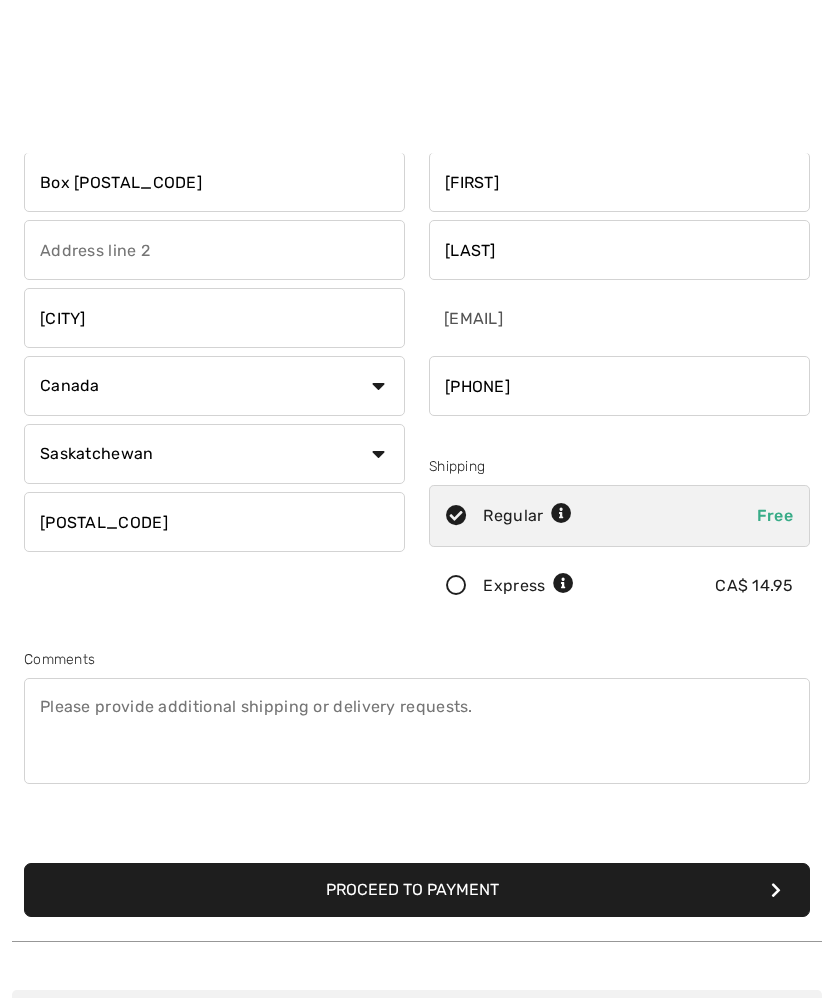 scroll, scrollTop: 145, scrollLeft: 0, axis: vertical 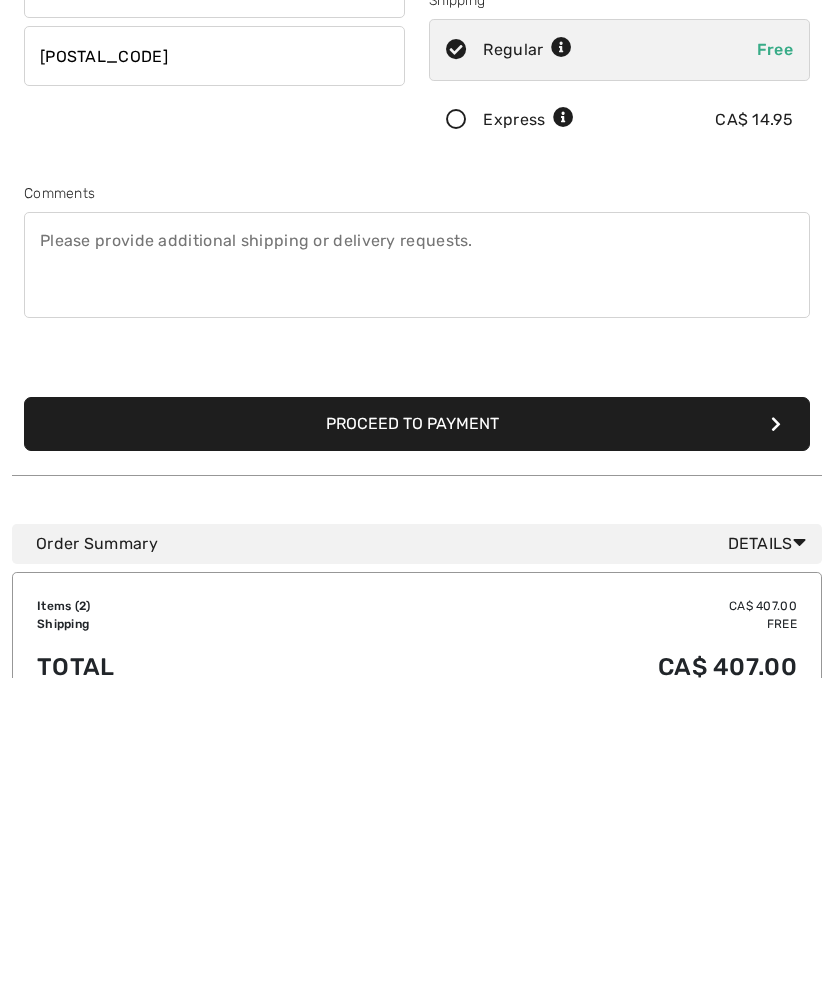 type on "[POSTAL_CODE]" 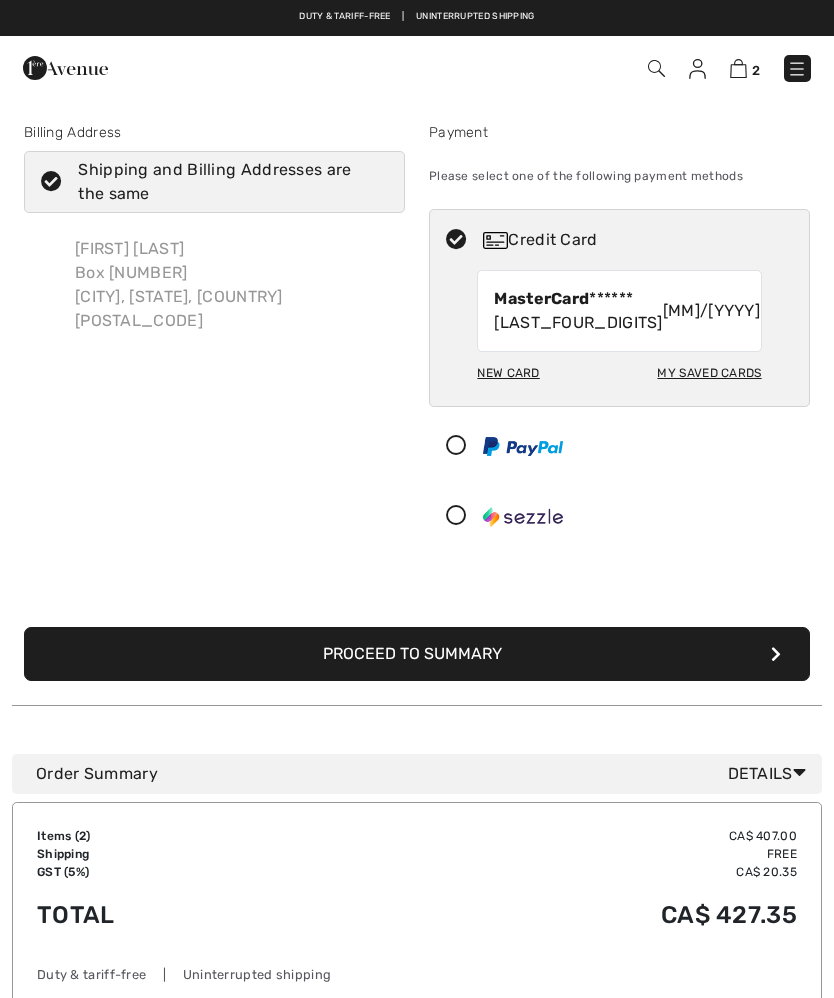 scroll, scrollTop: 0, scrollLeft: 0, axis: both 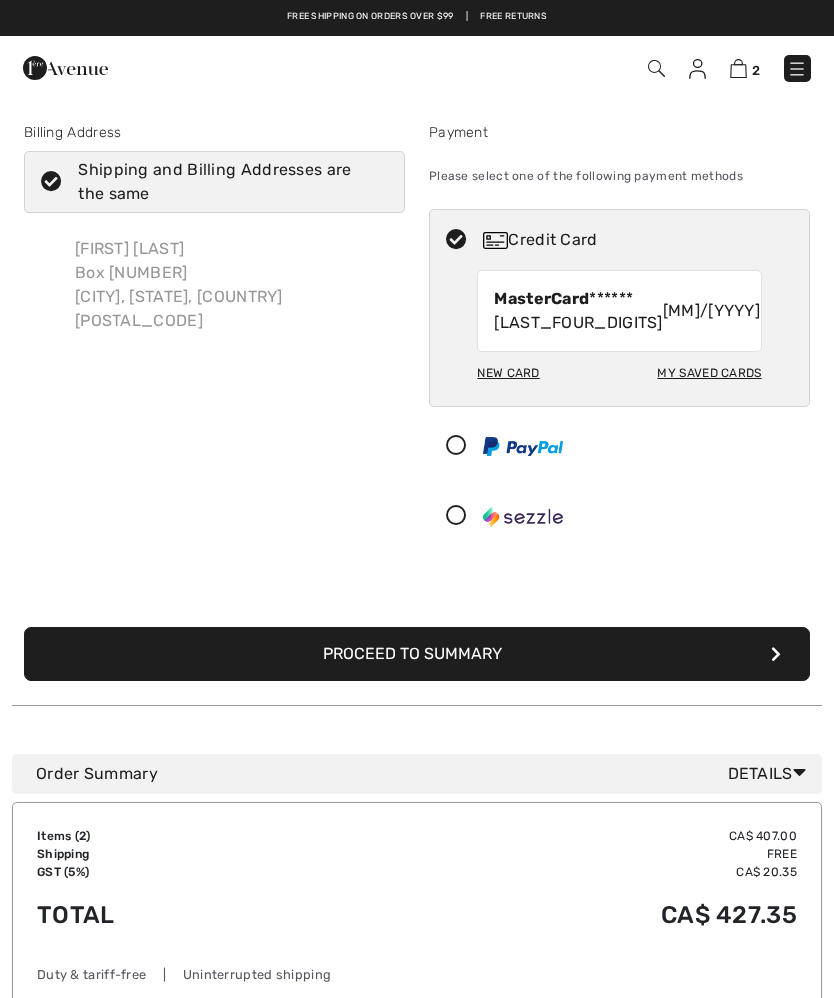 click on "My Saved Cards" at bounding box center (709, 373) 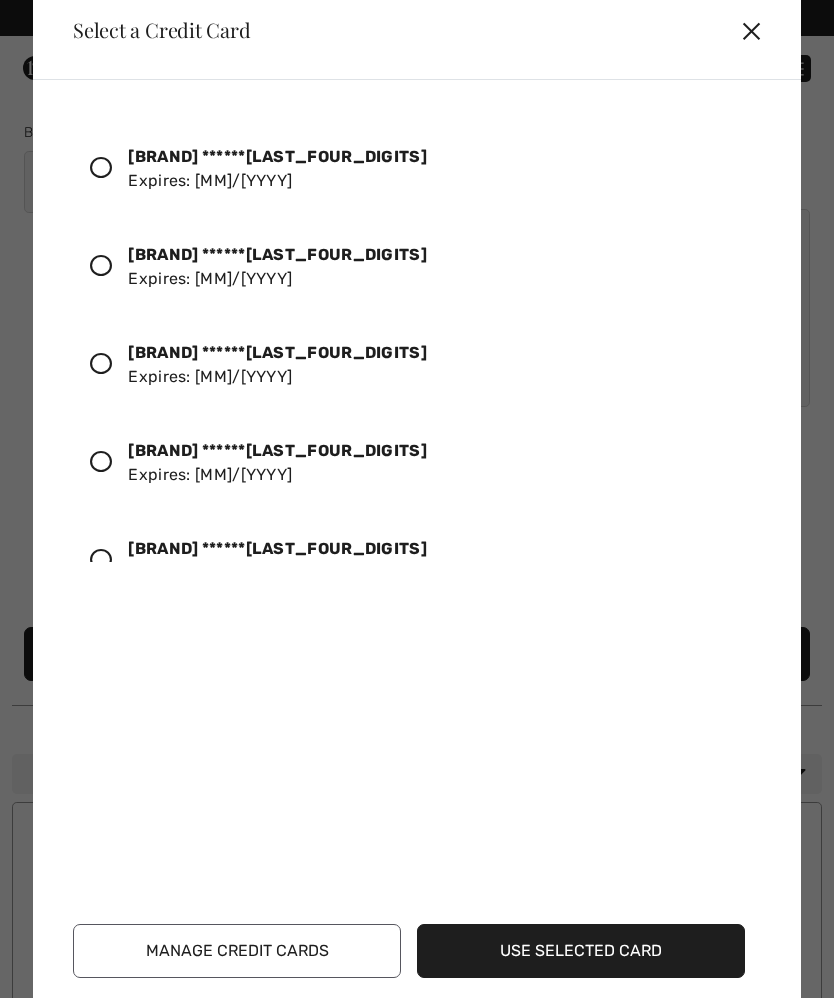 click on "MasterCard ******2534" at bounding box center (277, 156) 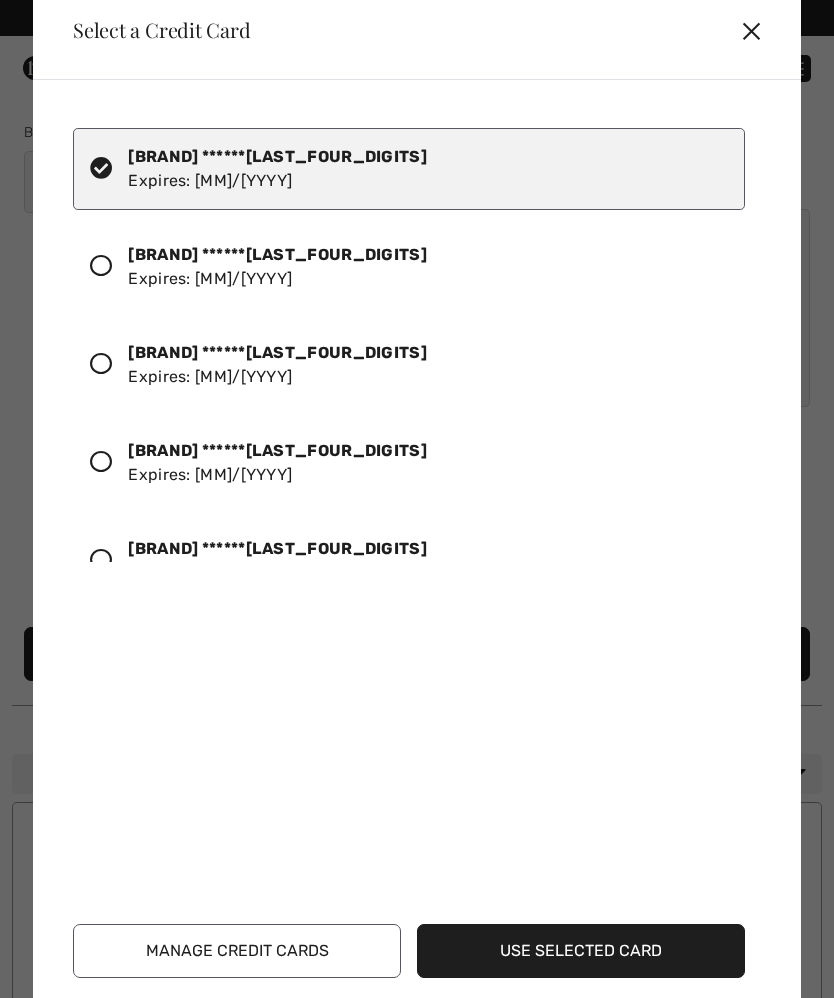 click on "Use Selected Card" at bounding box center [581, 951] 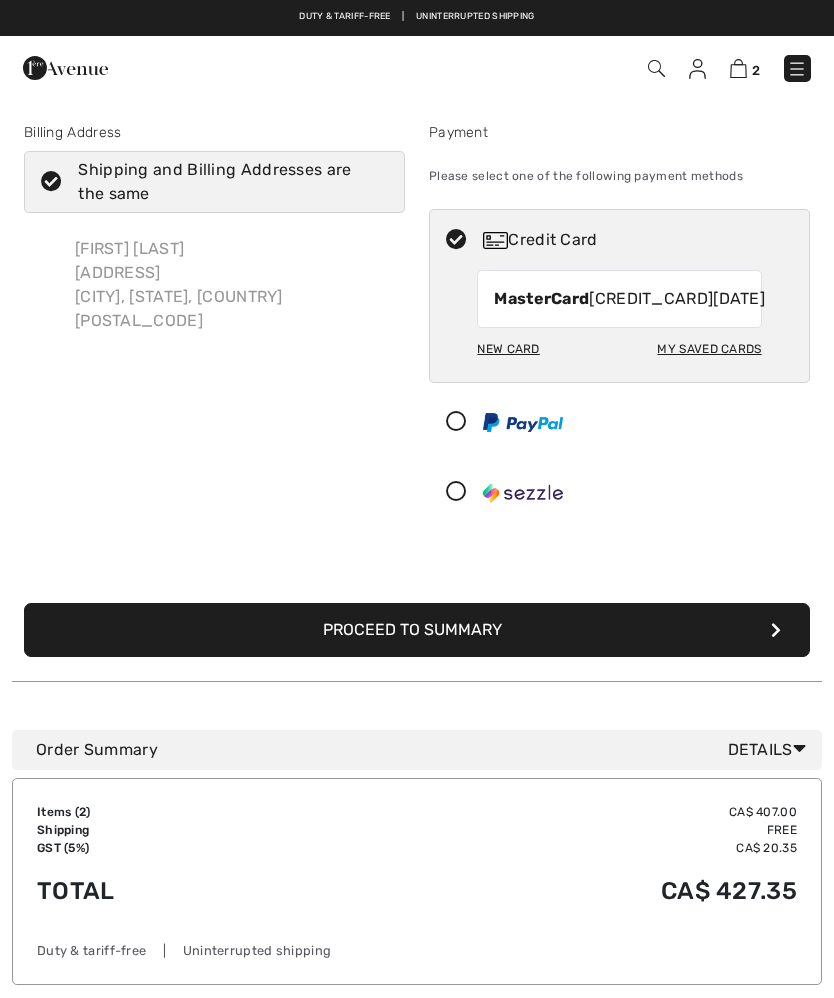 checkbox on "true" 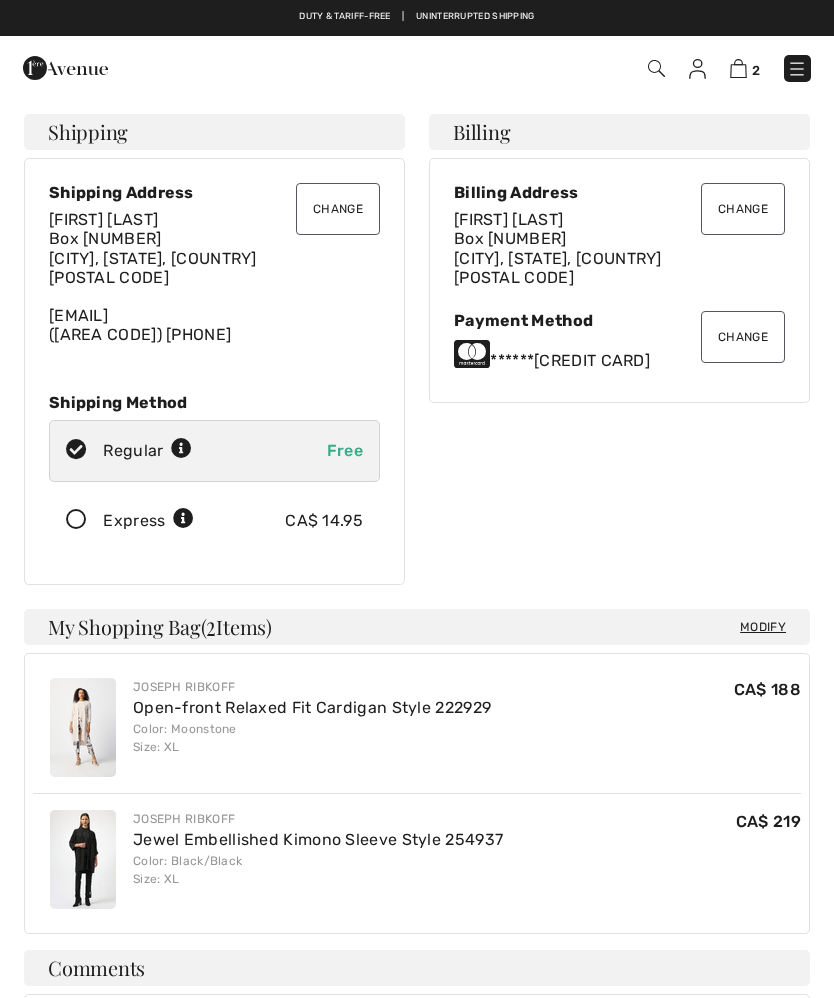 scroll, scrollTop: 0, scrollLeft: 0, axis: both 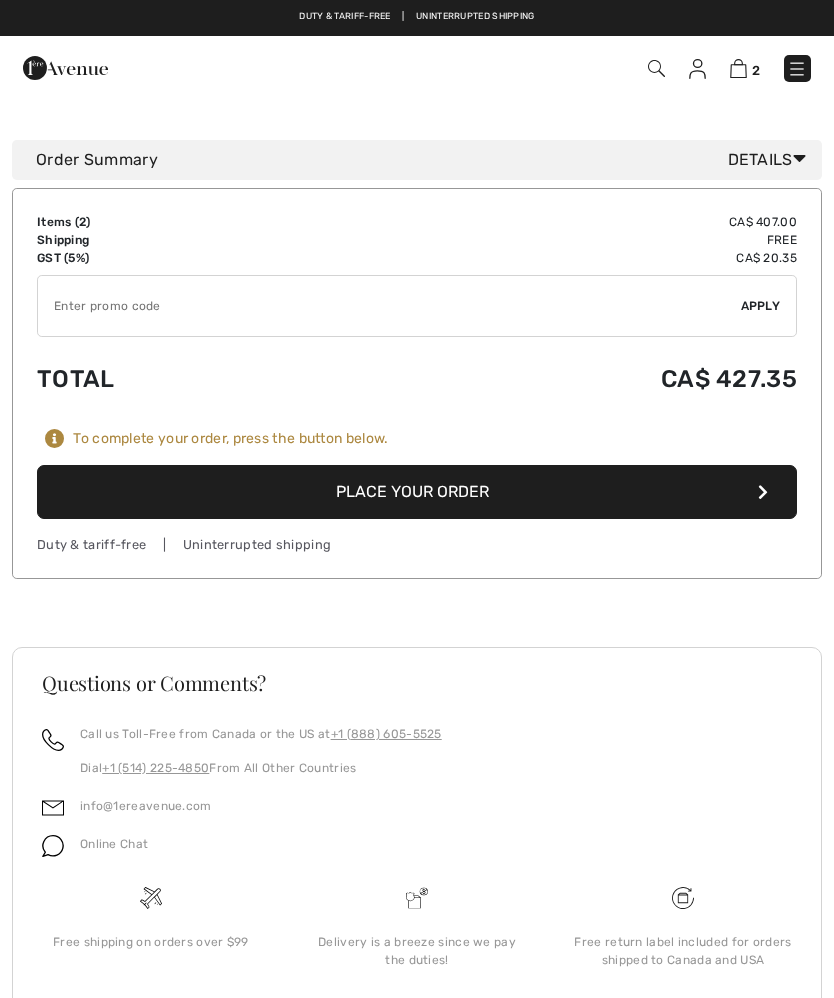 click on "Place Your Order" at bounding box center (417, 492) 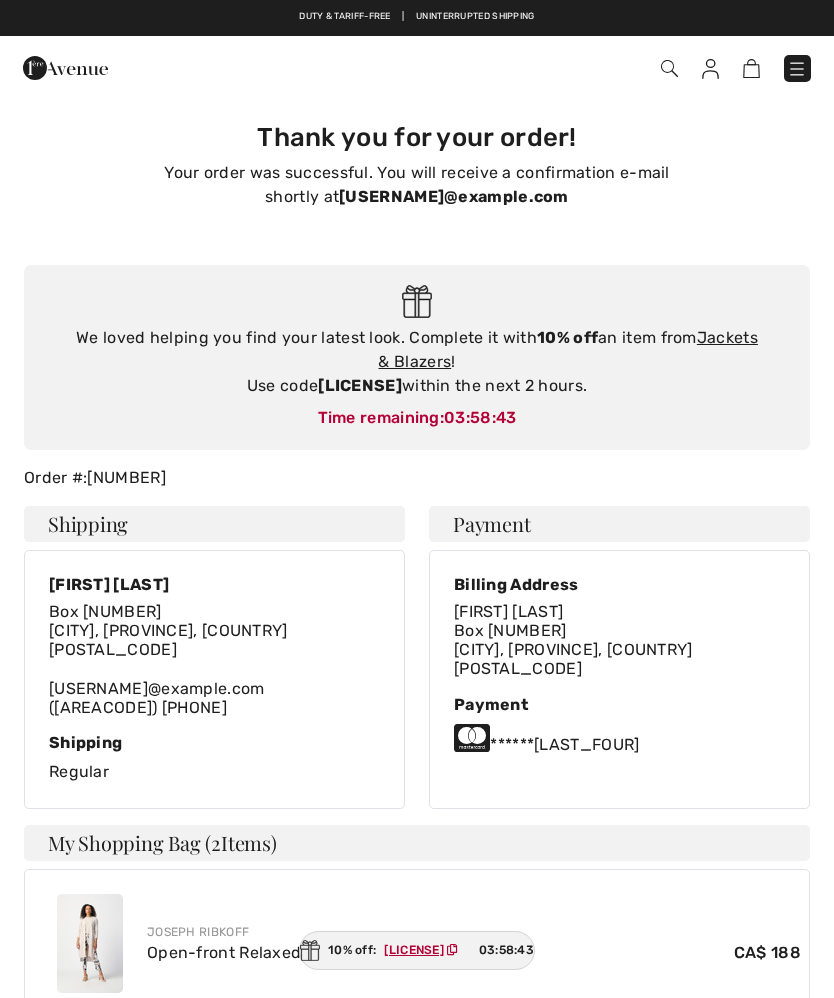 scroll, scrollTop: 0, scrollLeft: 0, axis: both 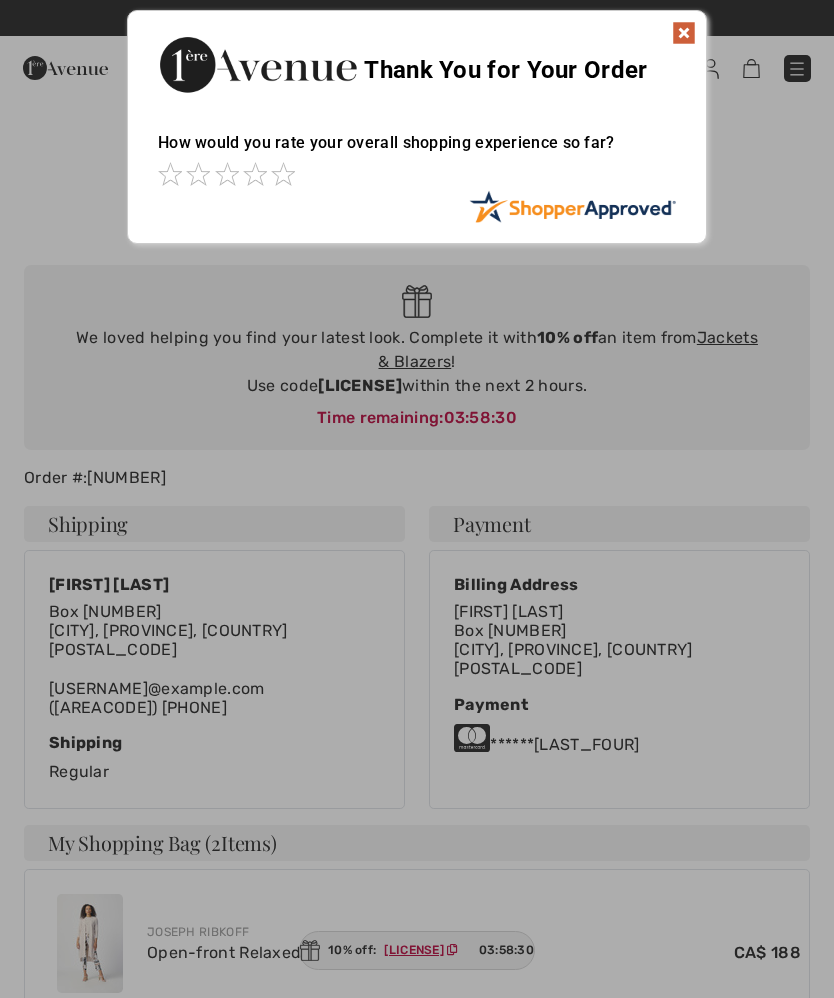 click at bounding box center (684, 33) 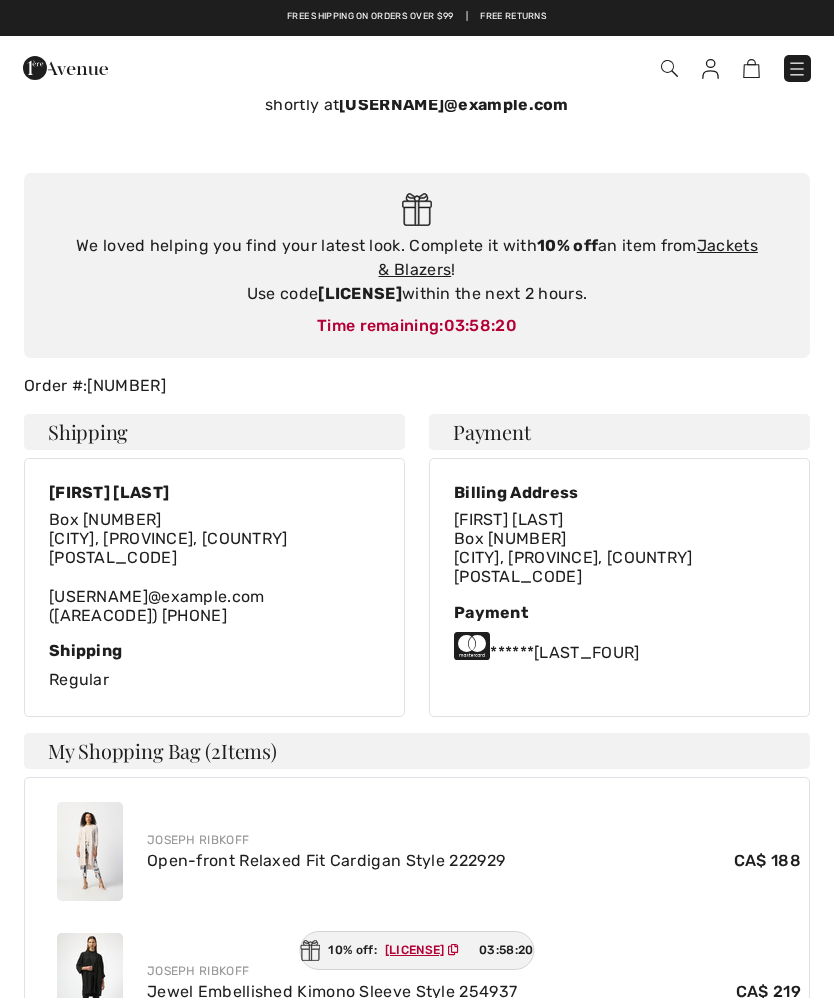 scroll, scrollTop: 0, scrollLeft: 0, axis: both 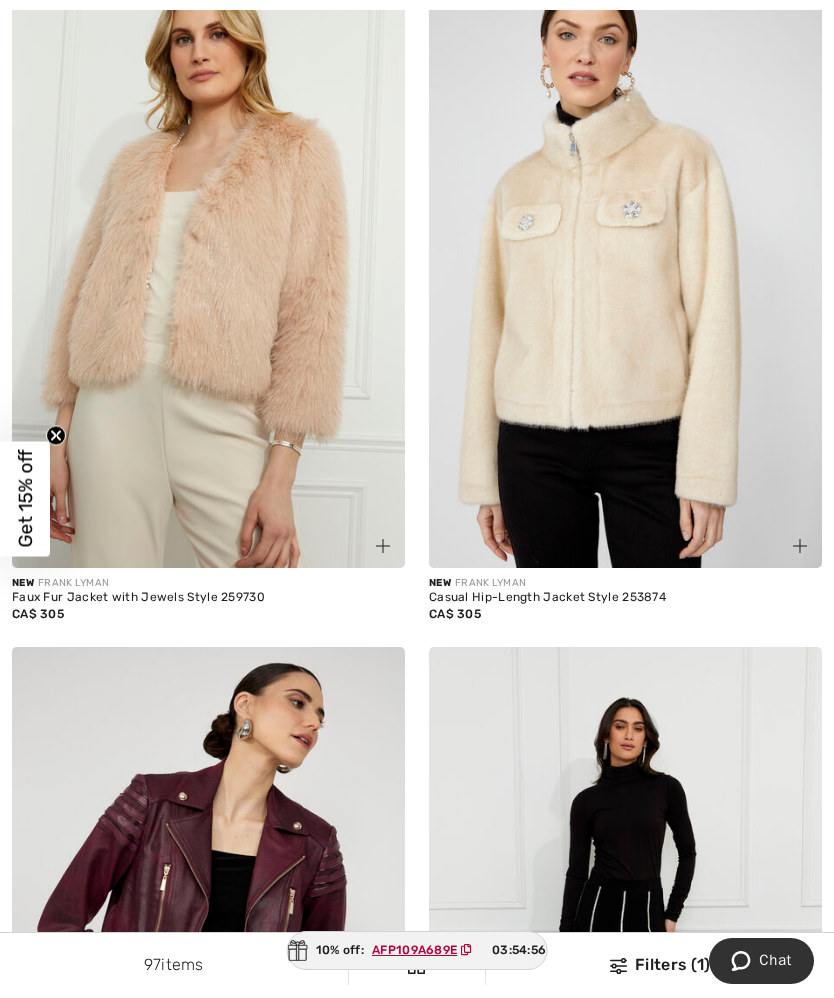 click at bounding box center [625, 274] 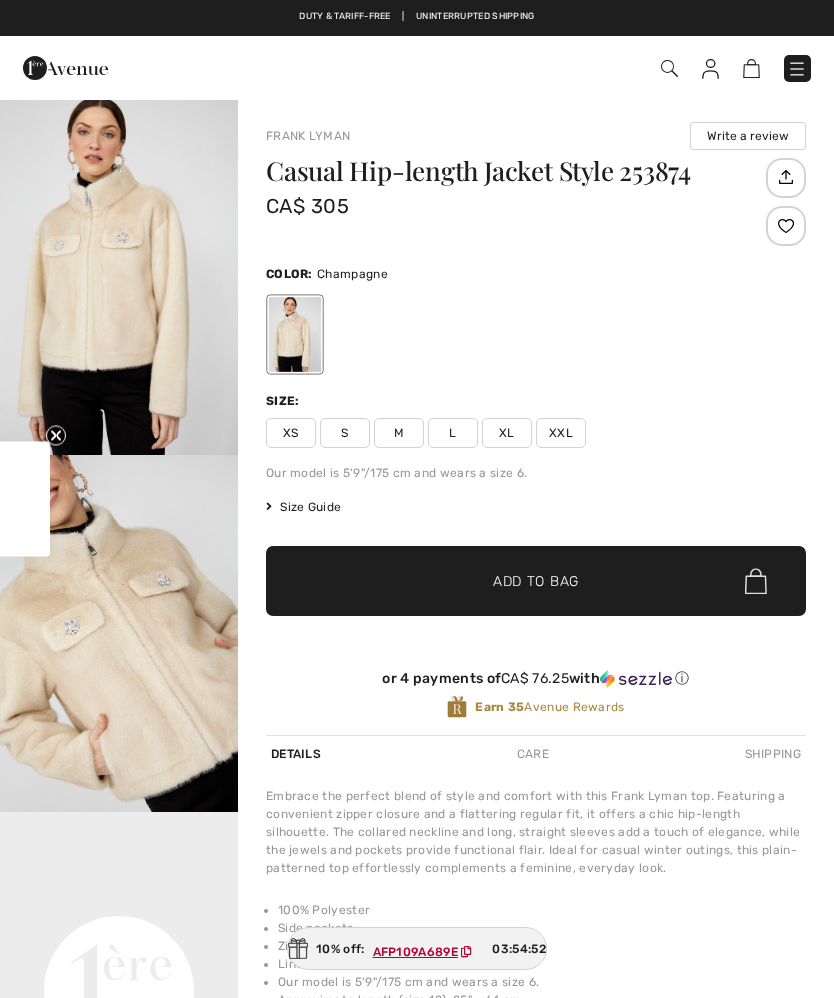 scroll, scrollTop: 0, scrollLeft: 0, axis: both 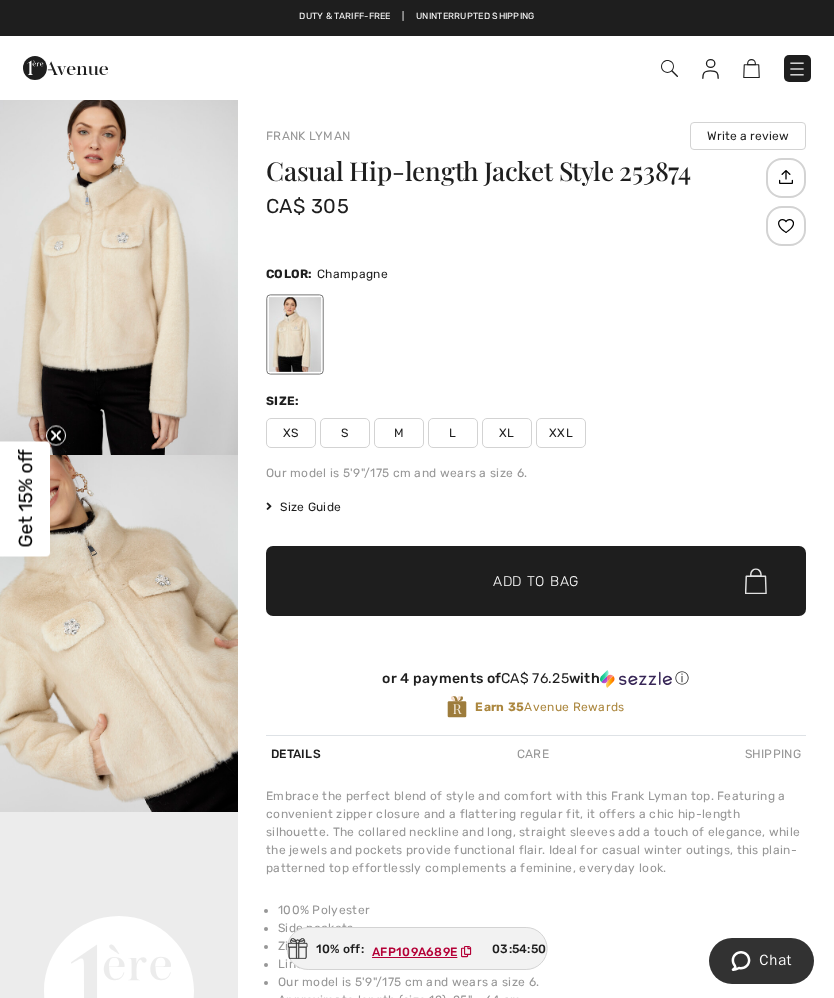 click on "XL" at bounding box center [507, 433] 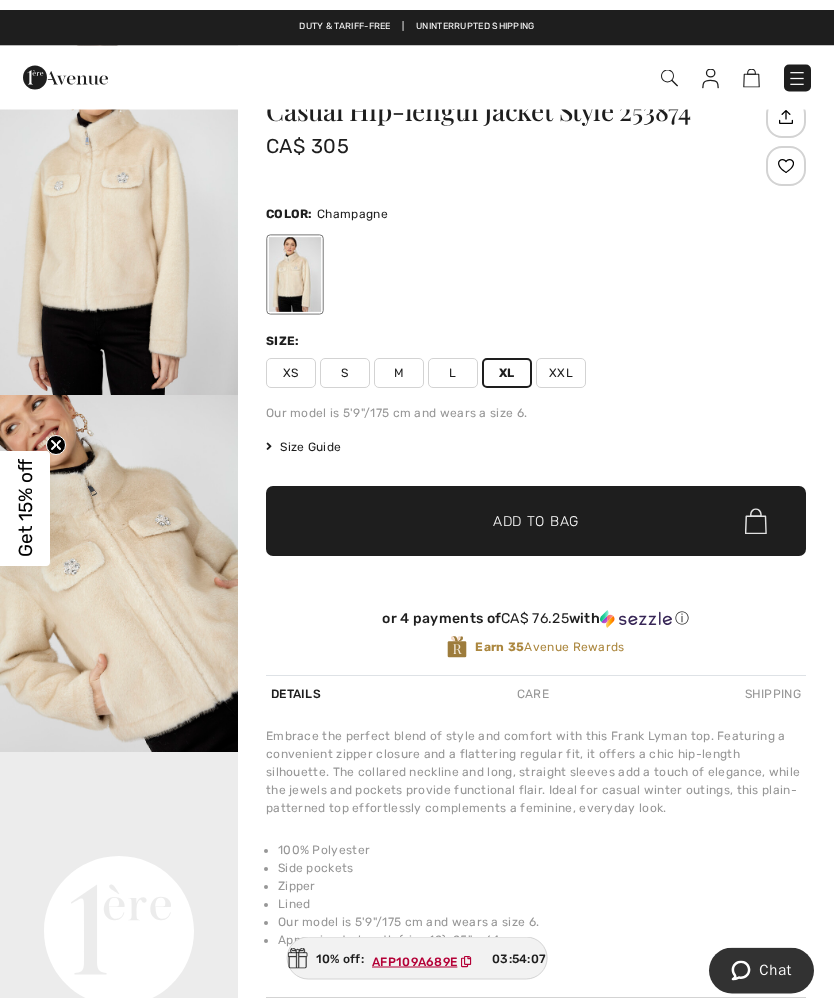 scroll, scrollTop: 0, scrollLeft: 0, axis: both 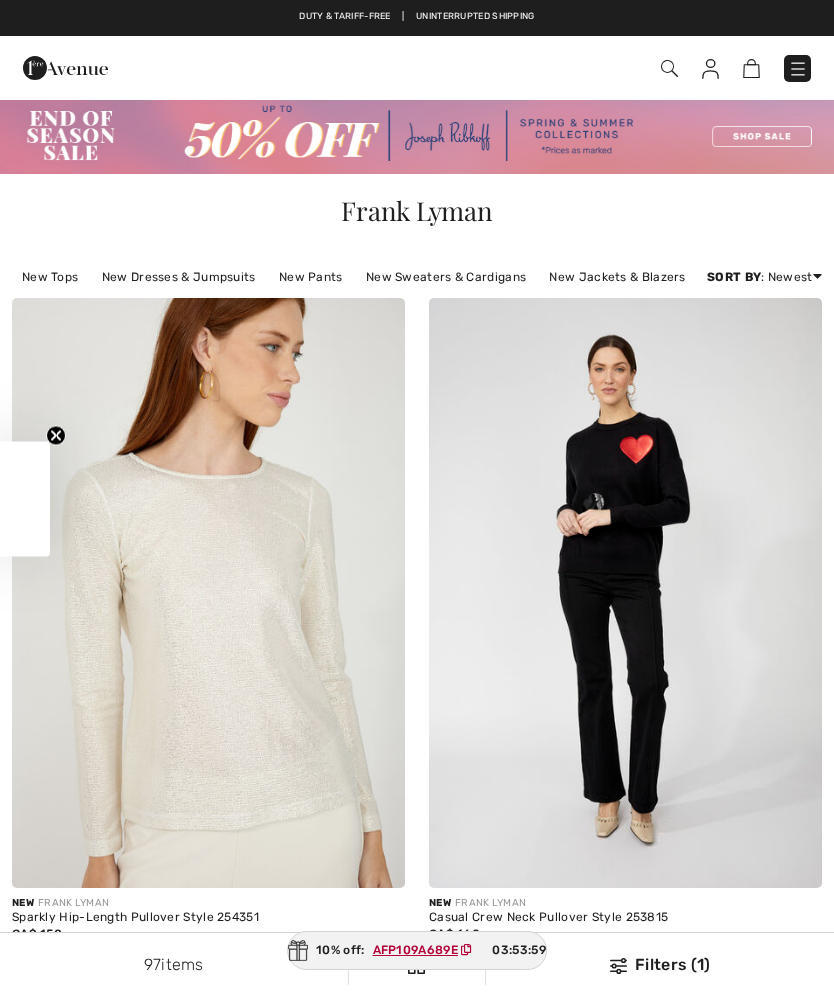 checkbox on "true" 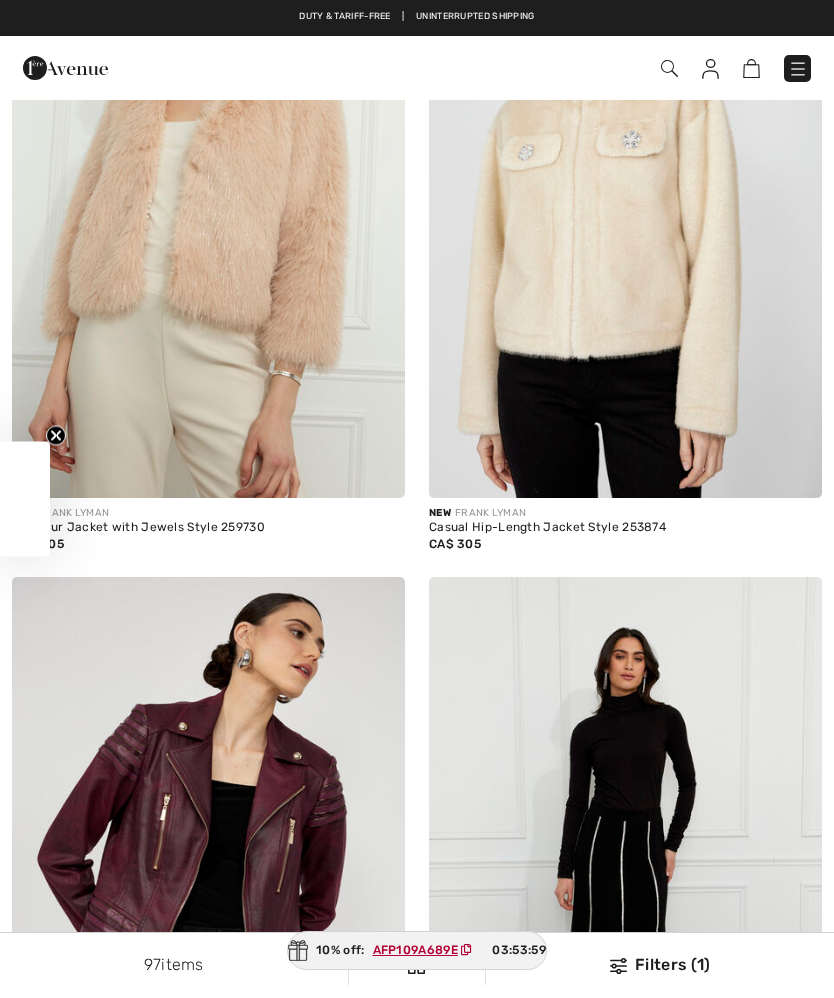 scroll, scrollTop: 0, scrollLeft: 0, axis: both 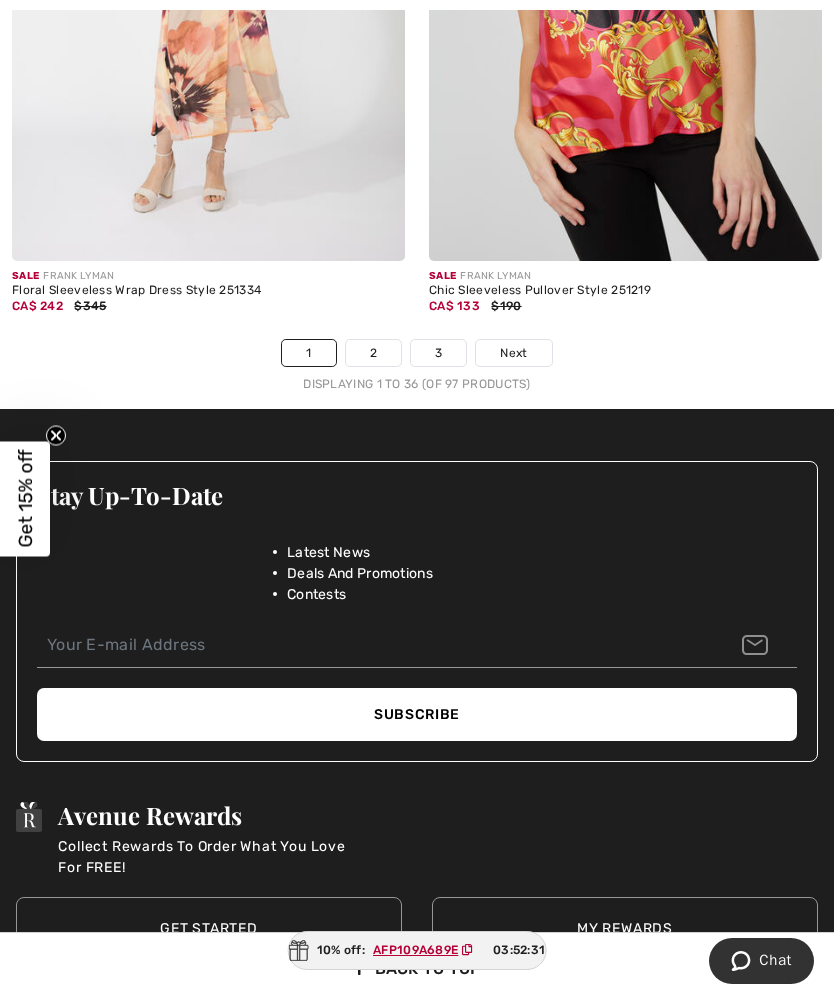 click on "2" at bounding box center [373, 353] 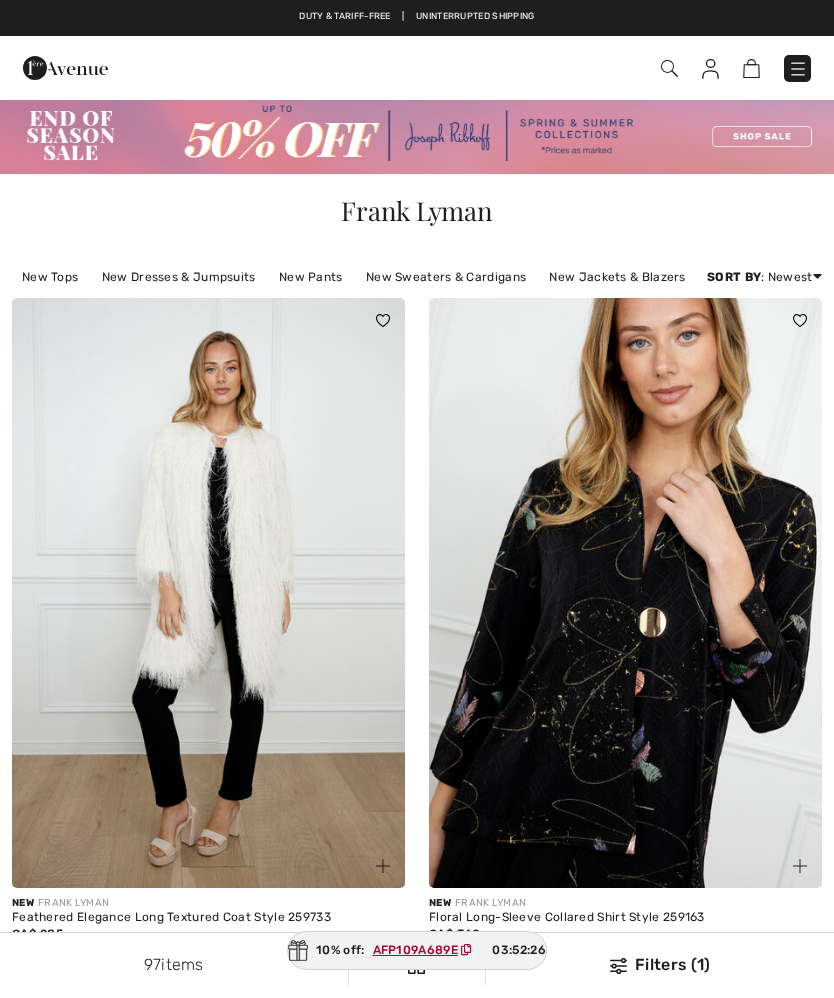 scroll, scrollTop: 0, scrollLeft: 0, axis: both 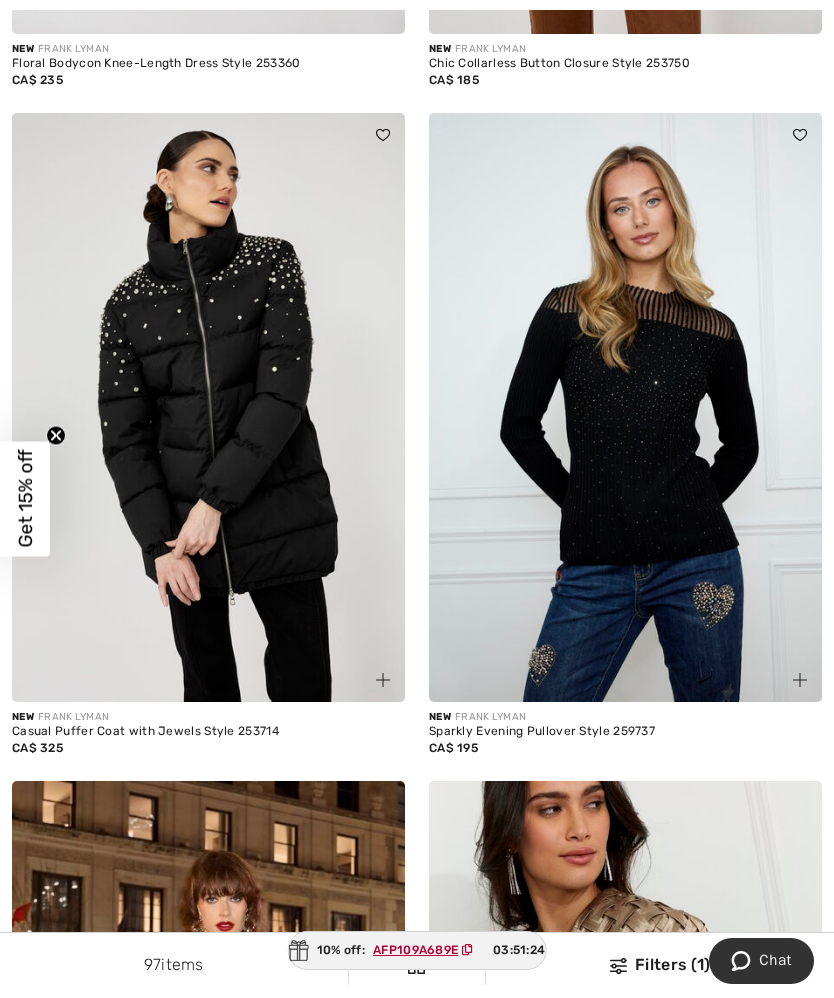click at bounding box center [208, 408] 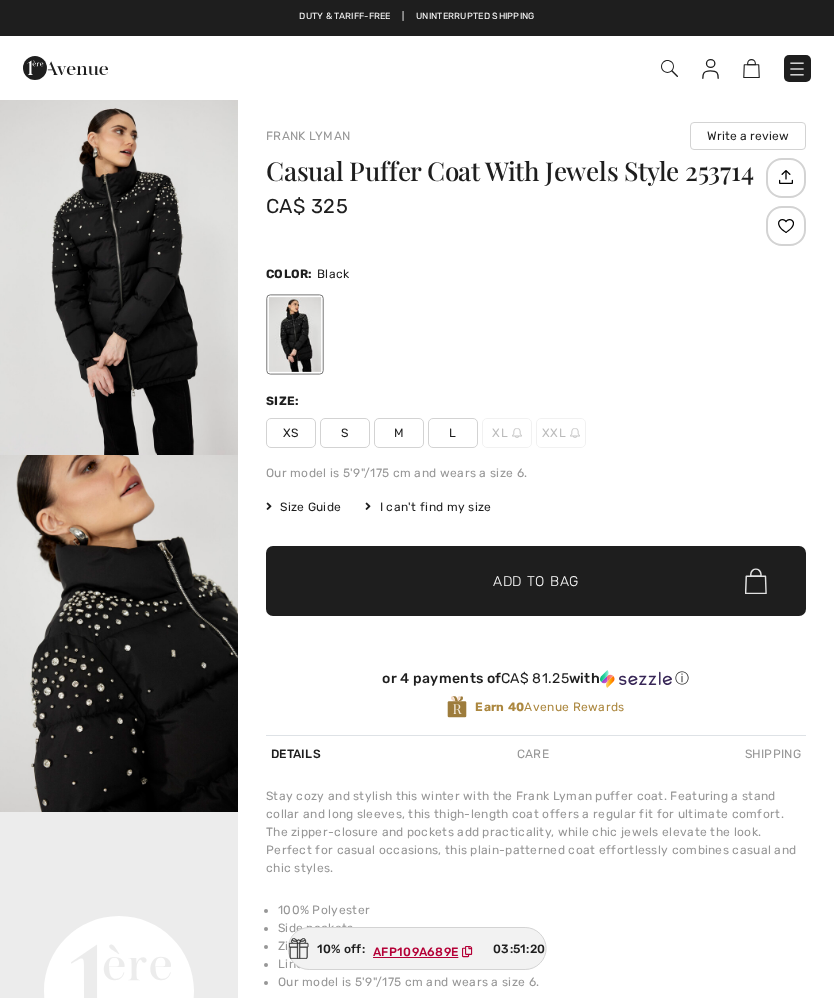 scroll, scrollTop: 0, scrollLeft: 0, axis: both 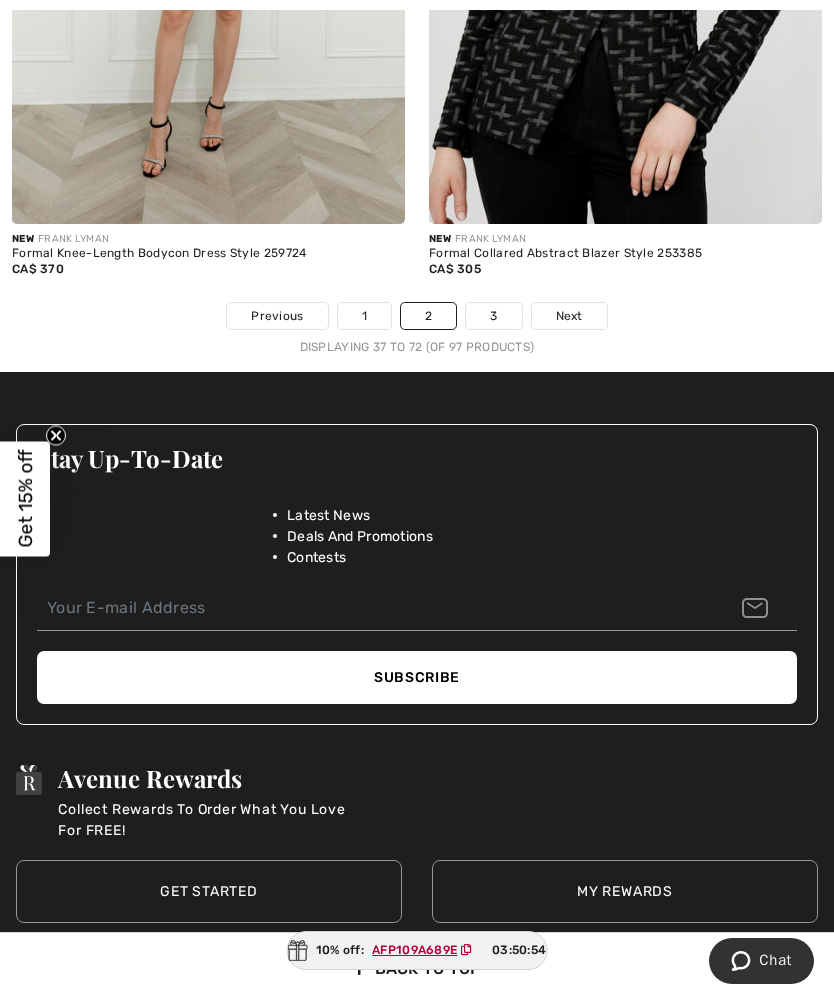 click on "3" at bounding box center [493, 316] 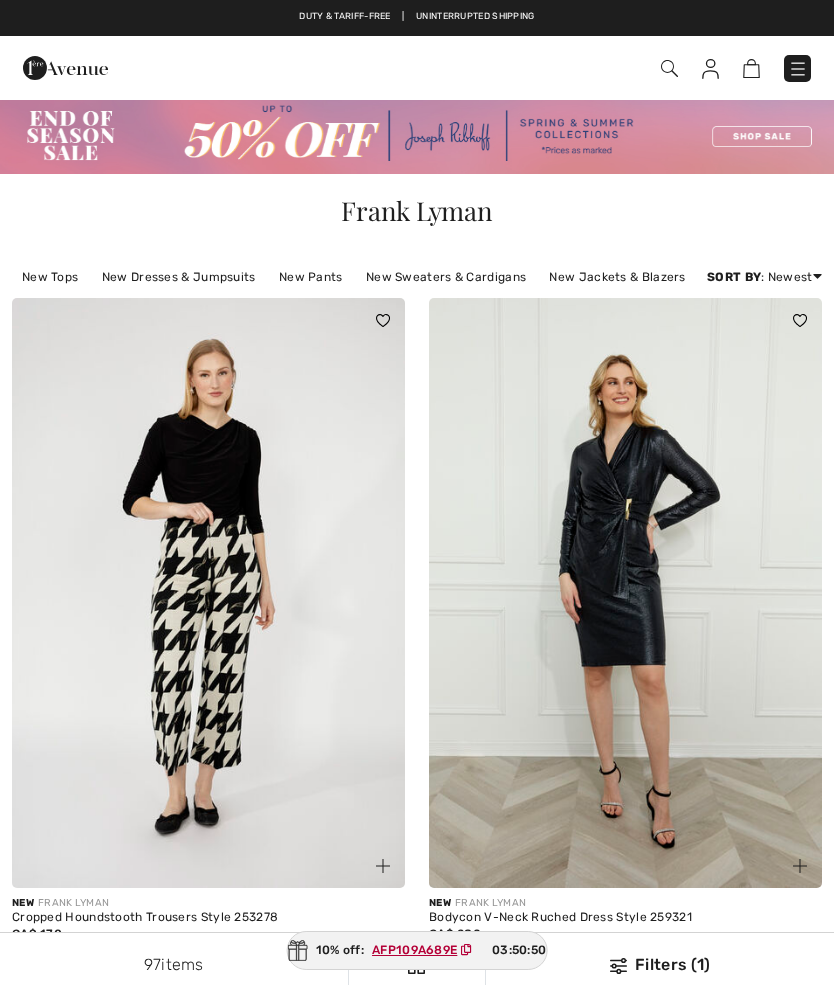 scroll, scrollTop: 0, scrollLeft: 0, axis: both 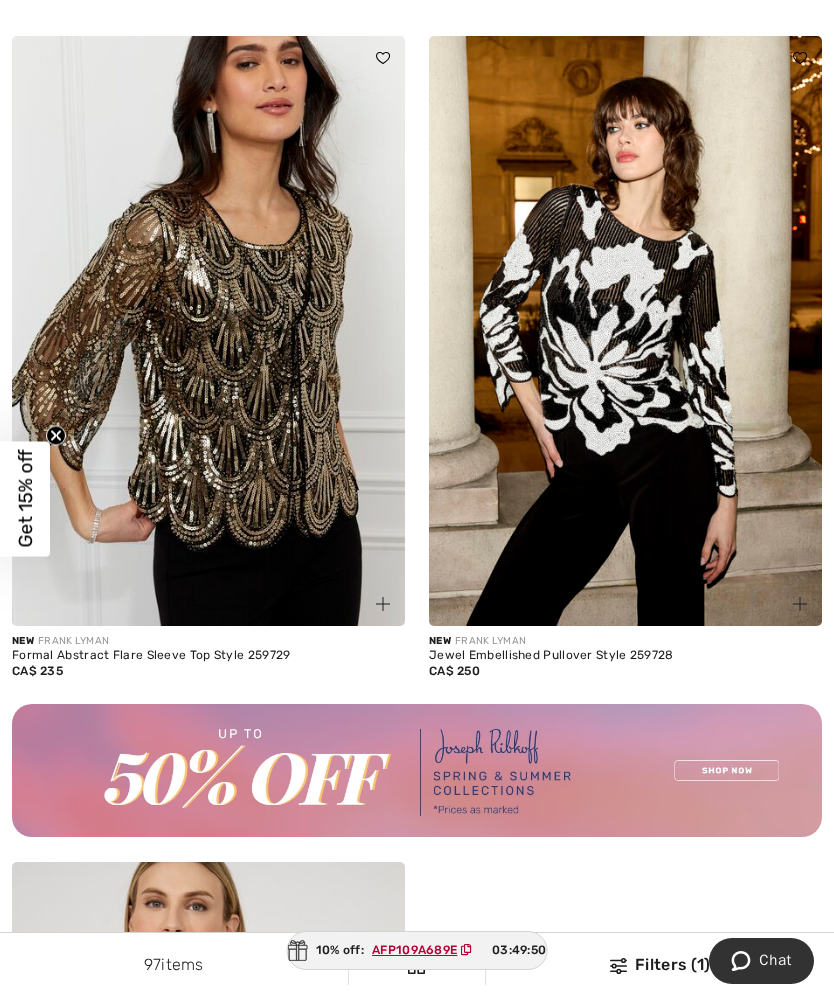 click at bounding box center (625, 331) 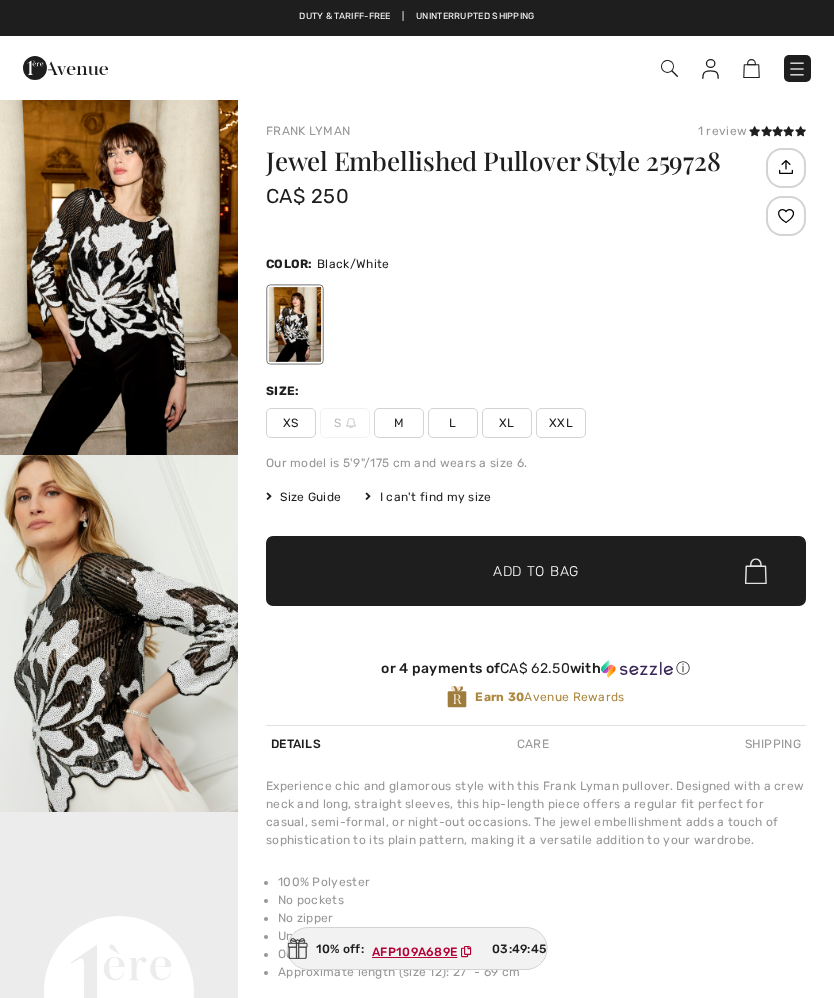 scroll, scrollTop: 0, scrollLeft: 0, axis: both 